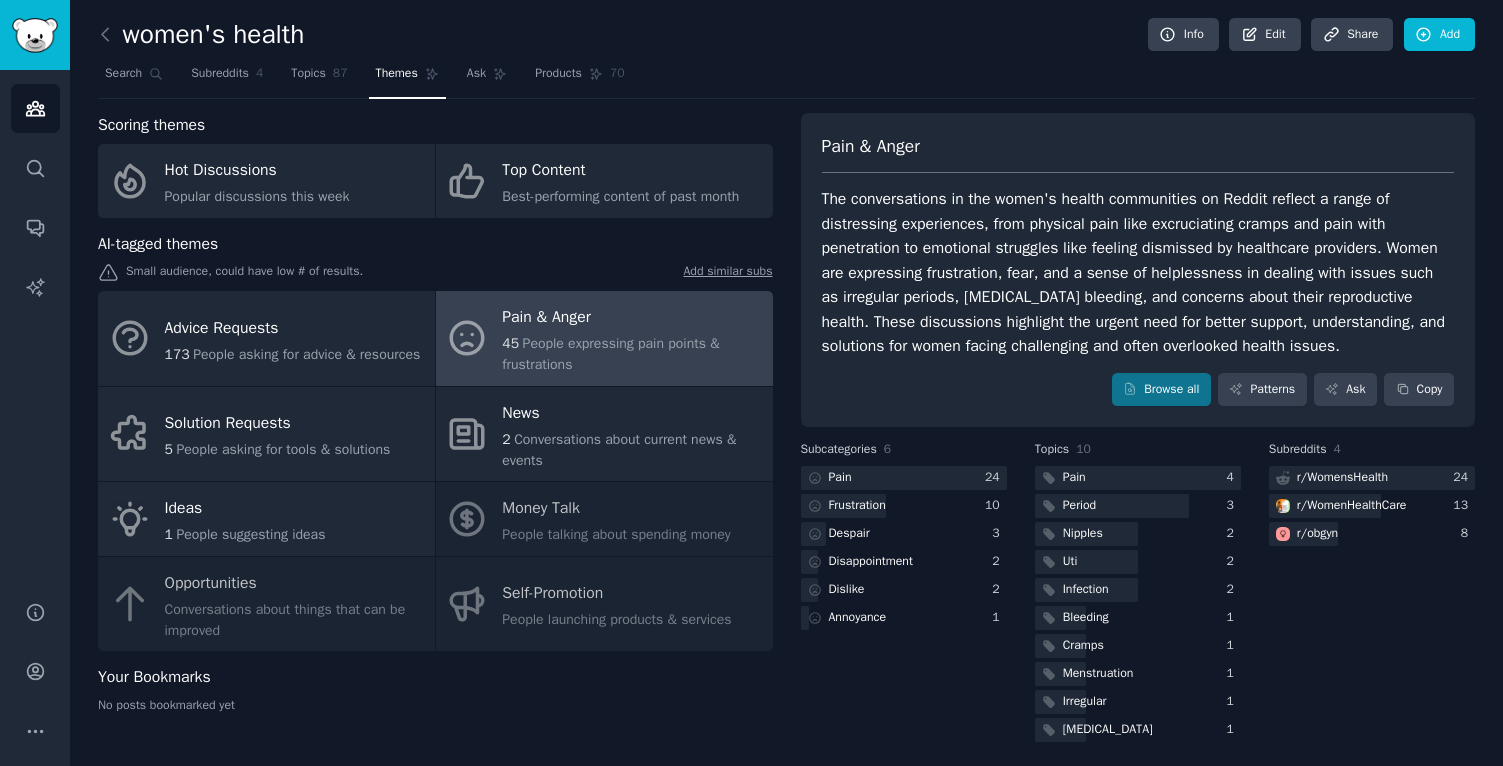 scroll, scrollTop: 0, scrollLeft: 0, axis: both 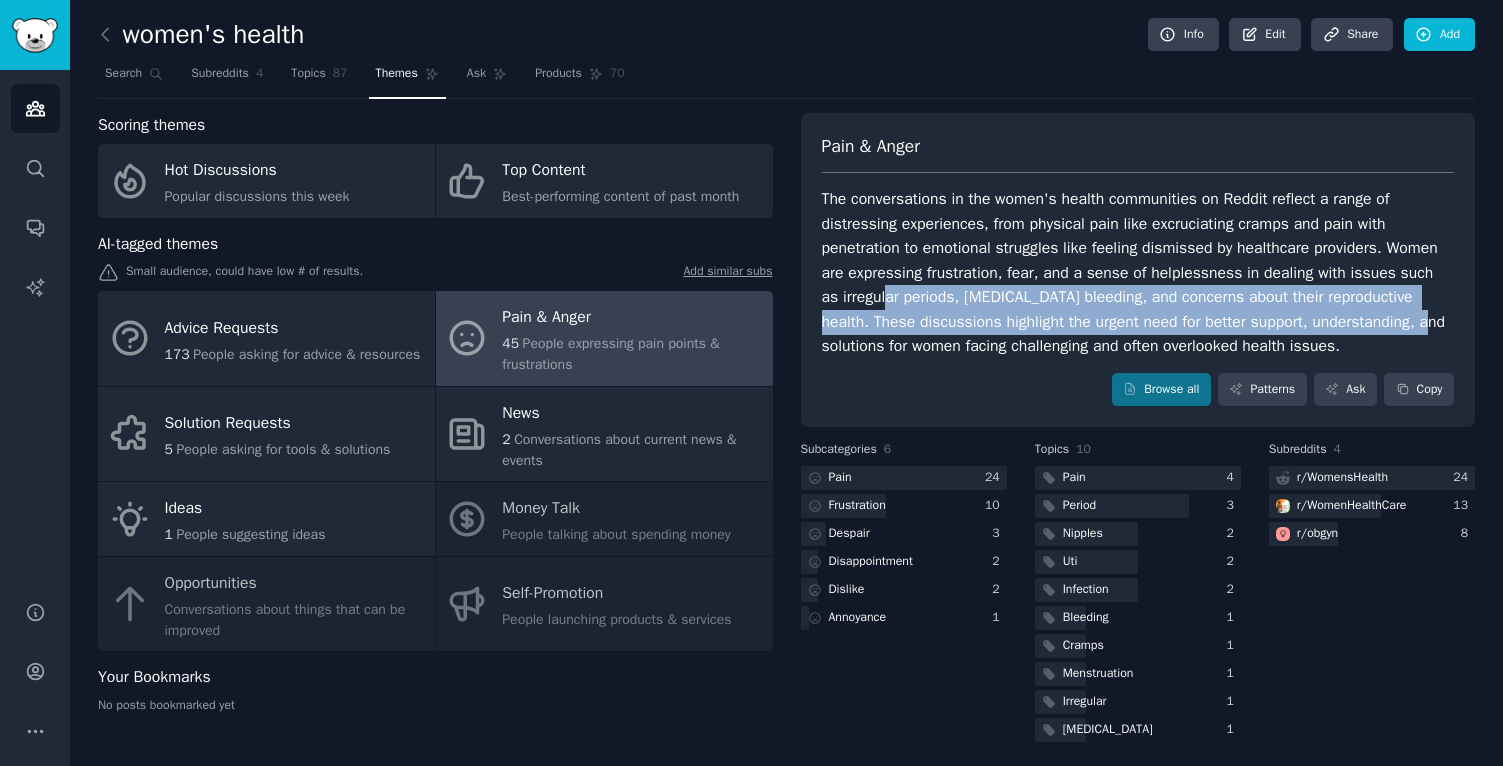 drag, startPoint x: 972, startPoint y: 291, endPoint x: 972, endPoint y: 330, distance: 39 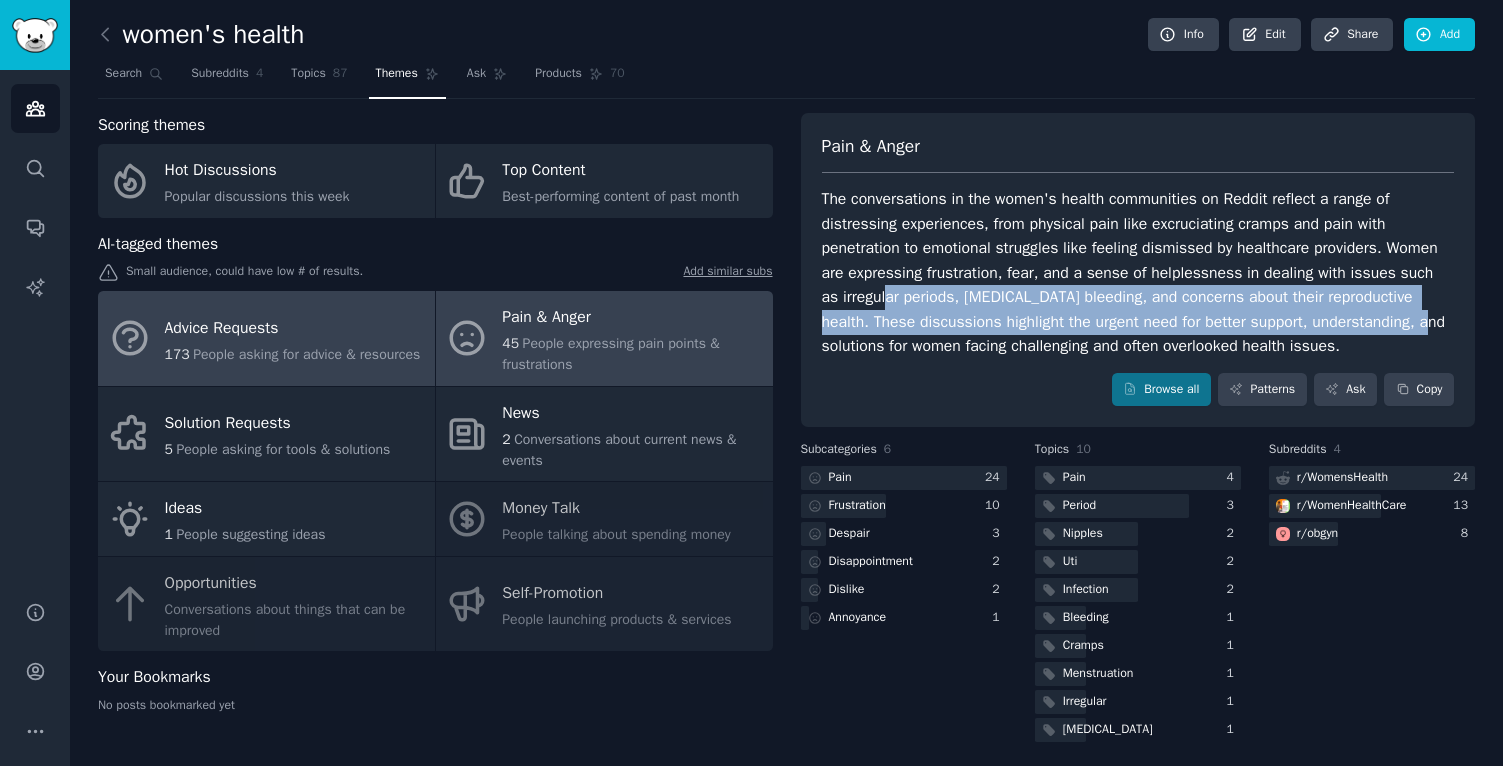 click on "People asking for advice & resources" at bounding box center (306, 354) 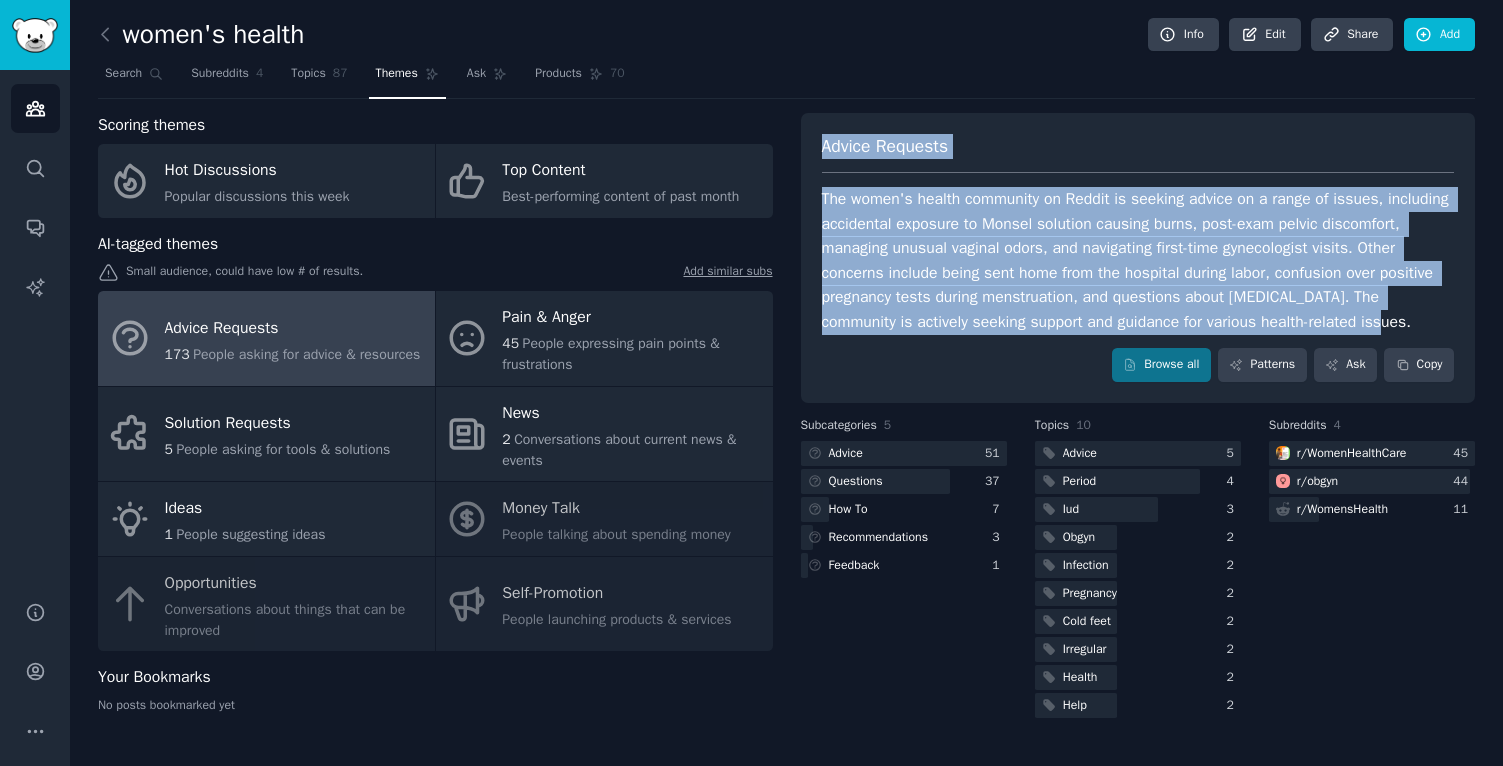drag, startPoint x: 869, startPoint y: 349, endPoint x: 792, endPoint y: 134, distance: 228.3725 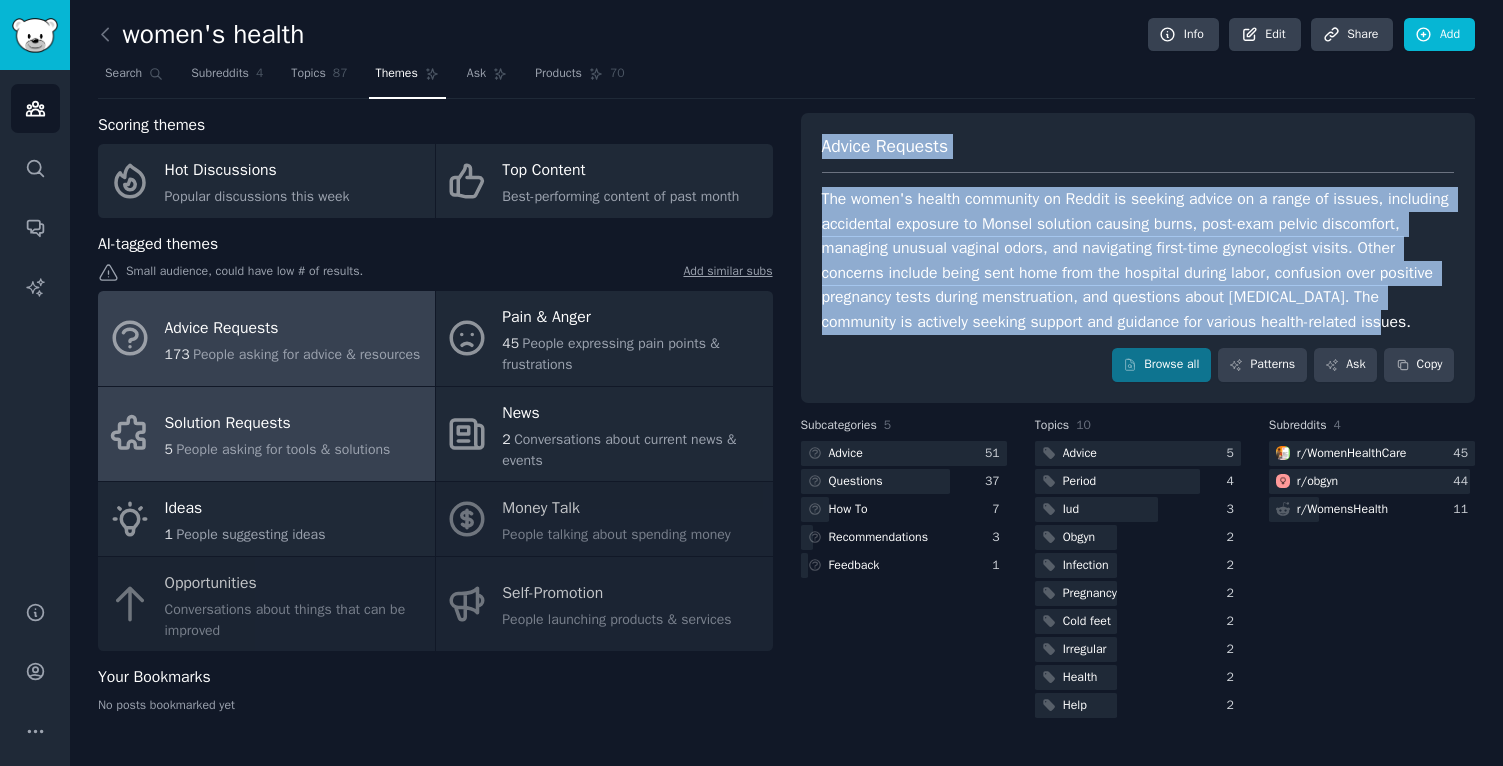 click on "Solution Requests" at bounding box center [278, 424] 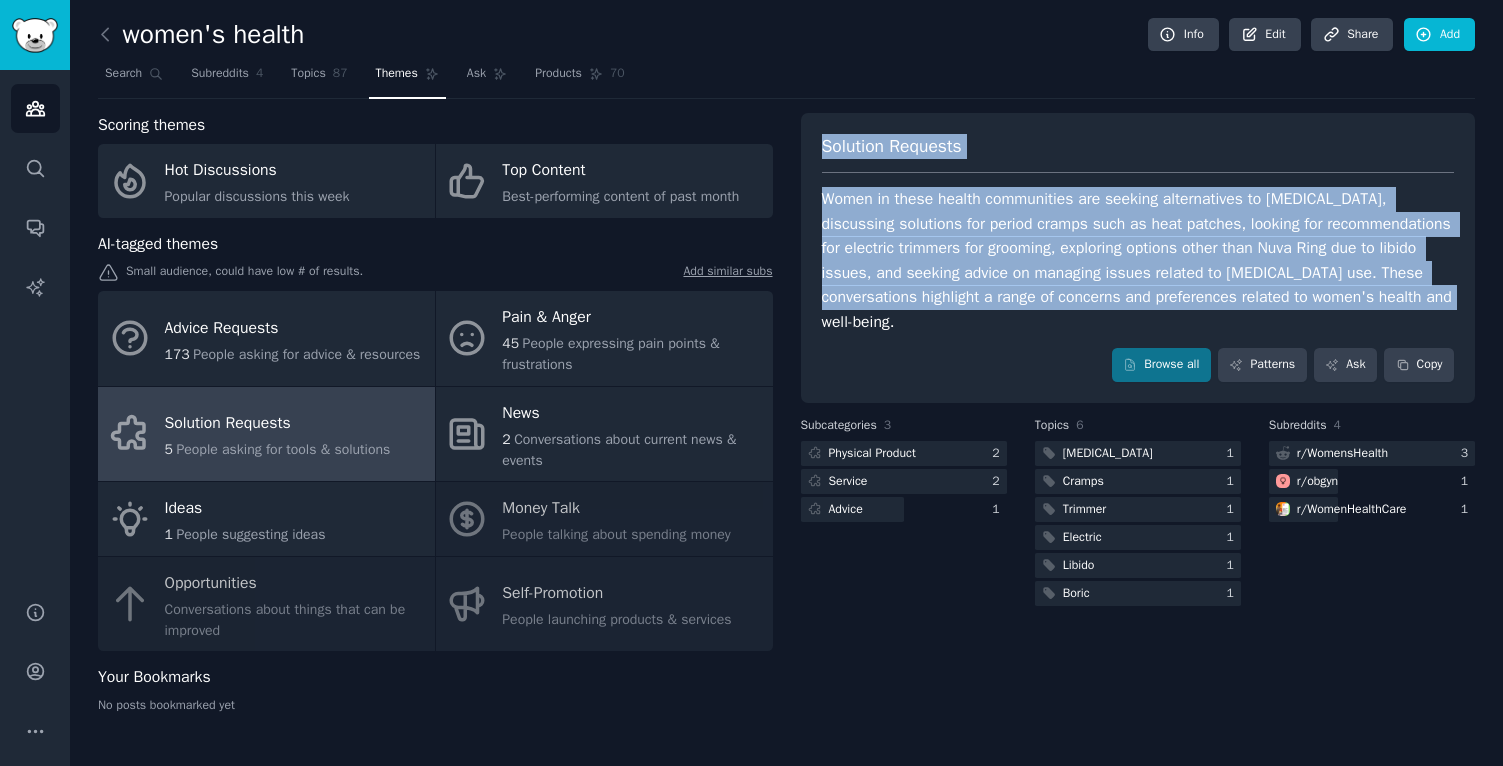 drag, startPoint x: 942, startPoint y: 323, endPoint x: 800, endPoint y: 143, distance: 229.2684 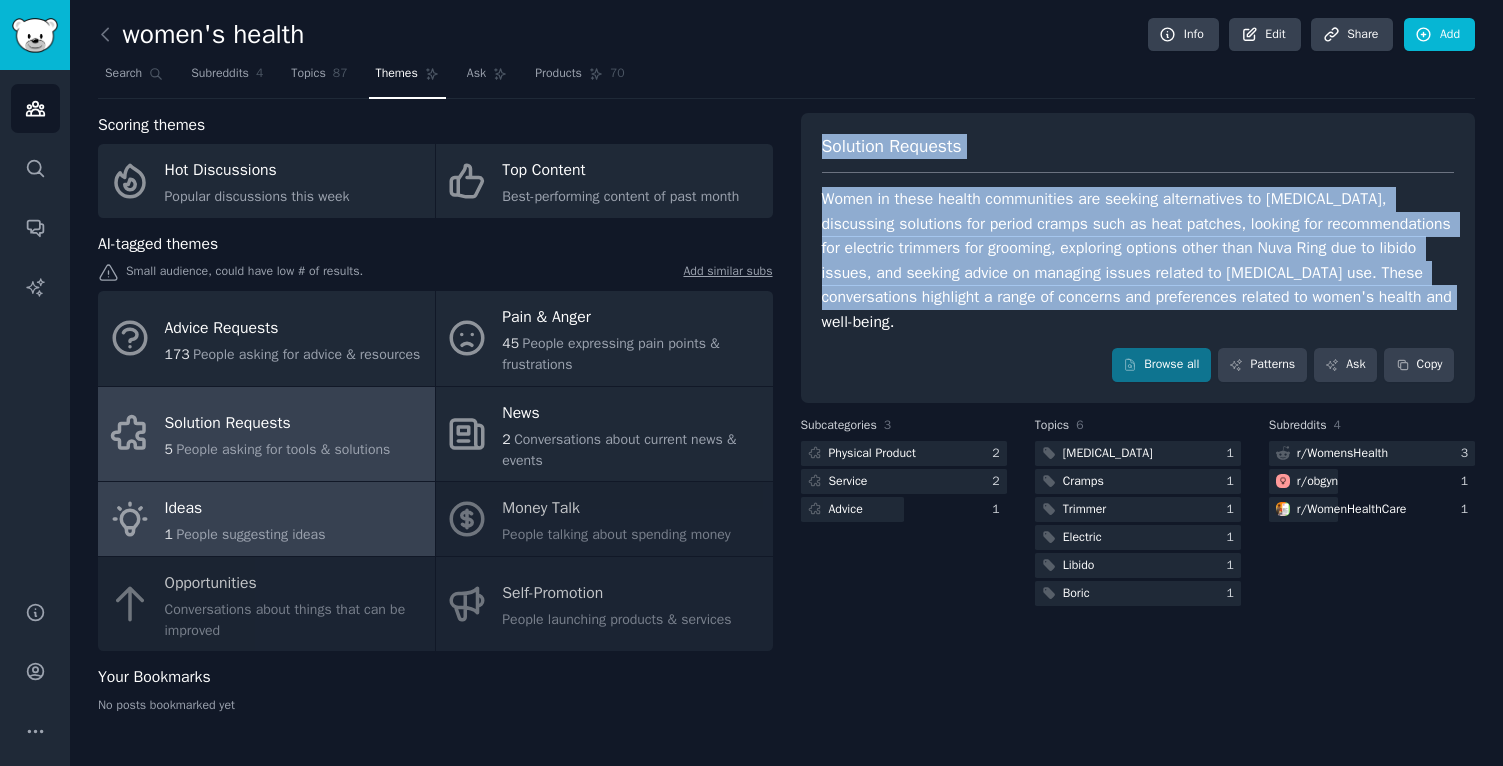 click on "1 People suggesting ideas" at bounding box center (245, 534) 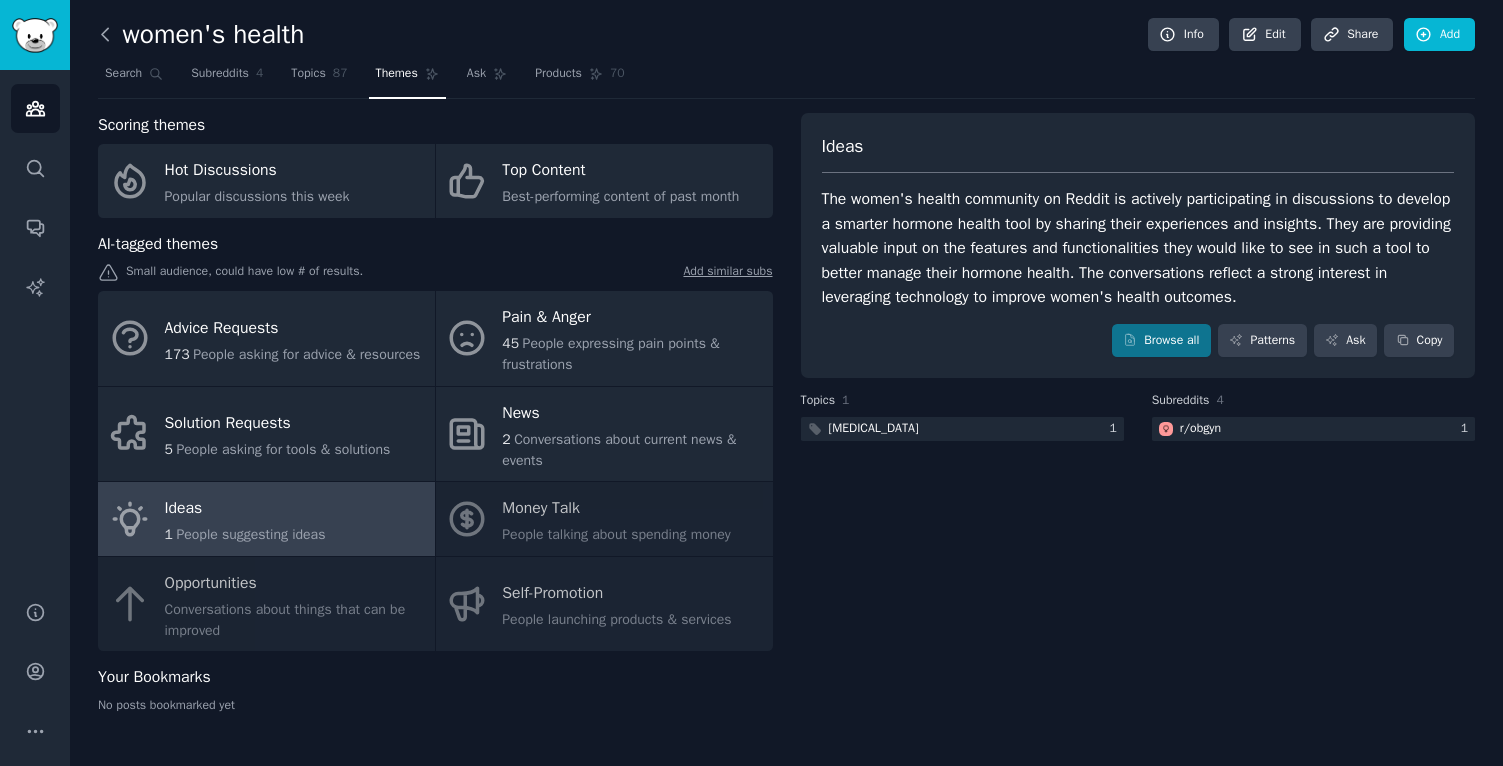 click 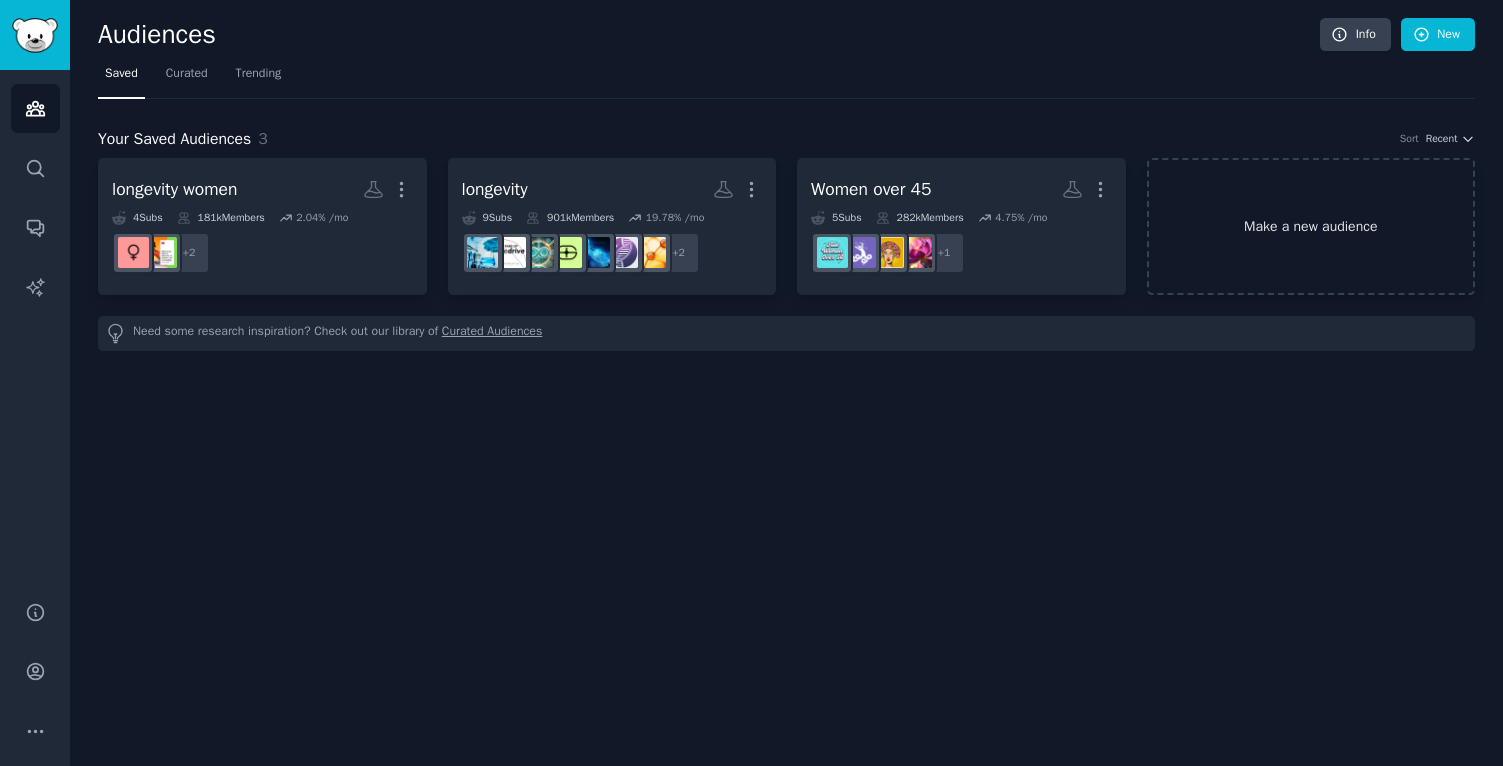 click on "Make a new audience" at bounding box center [1311, 226] 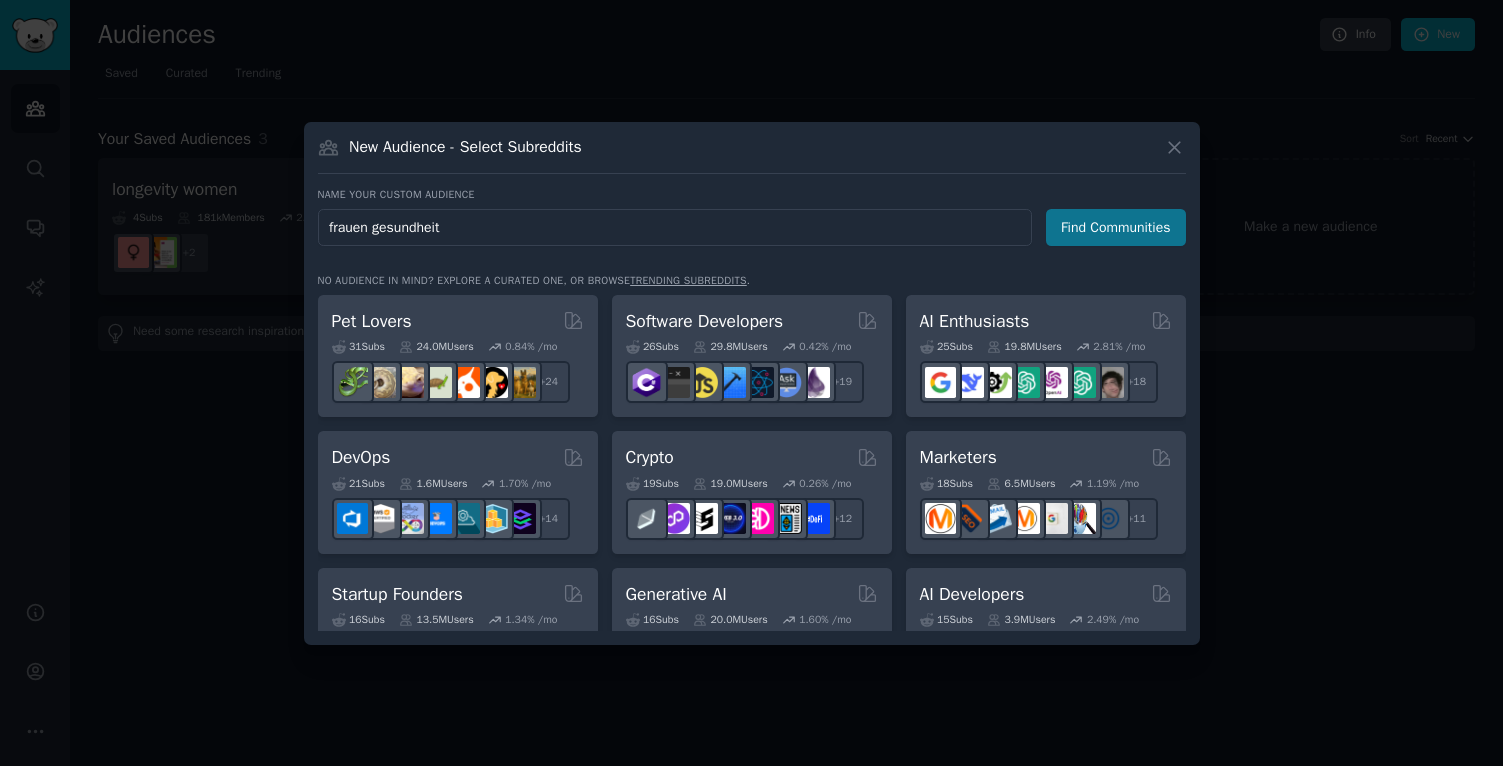 type on "frauen gesundheit" 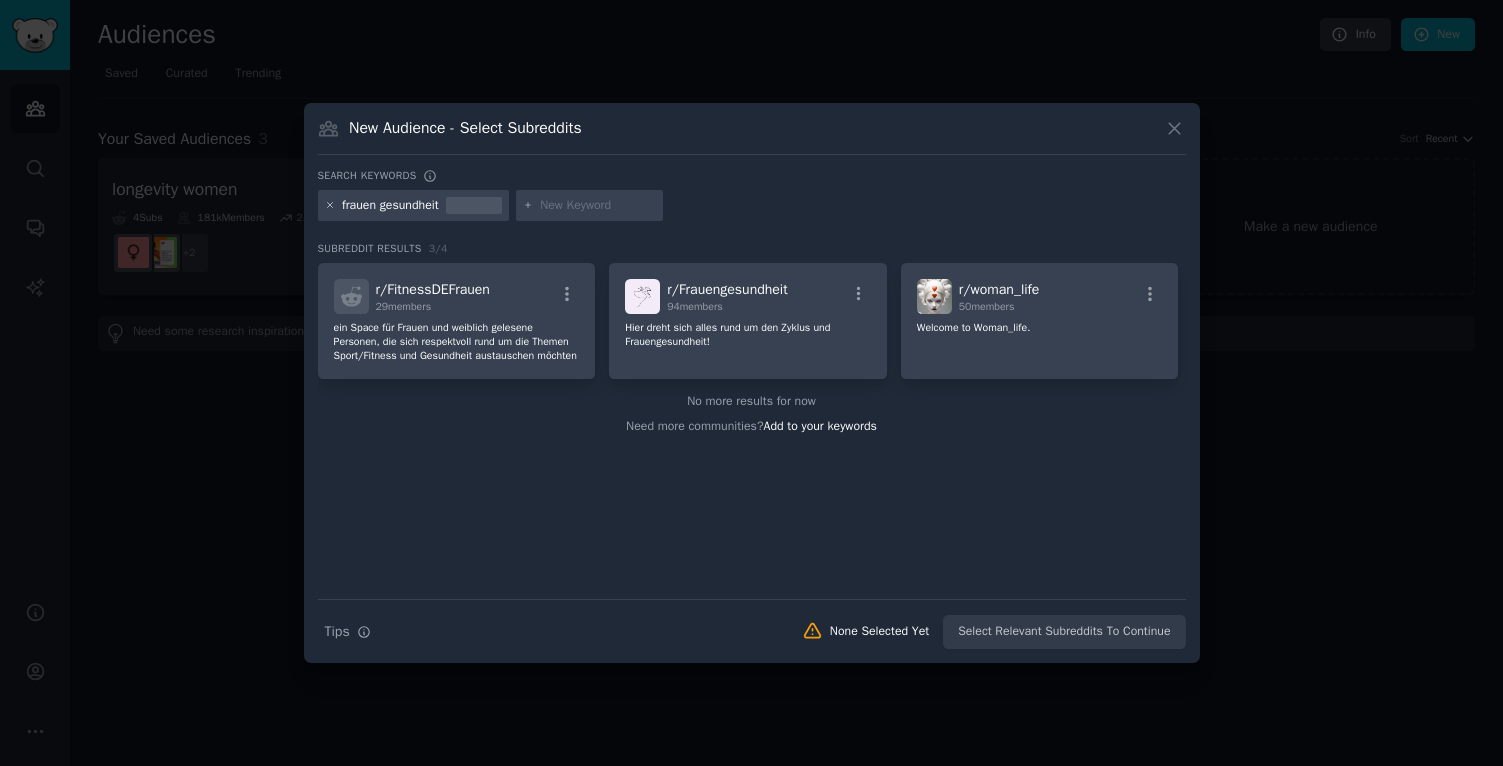 click 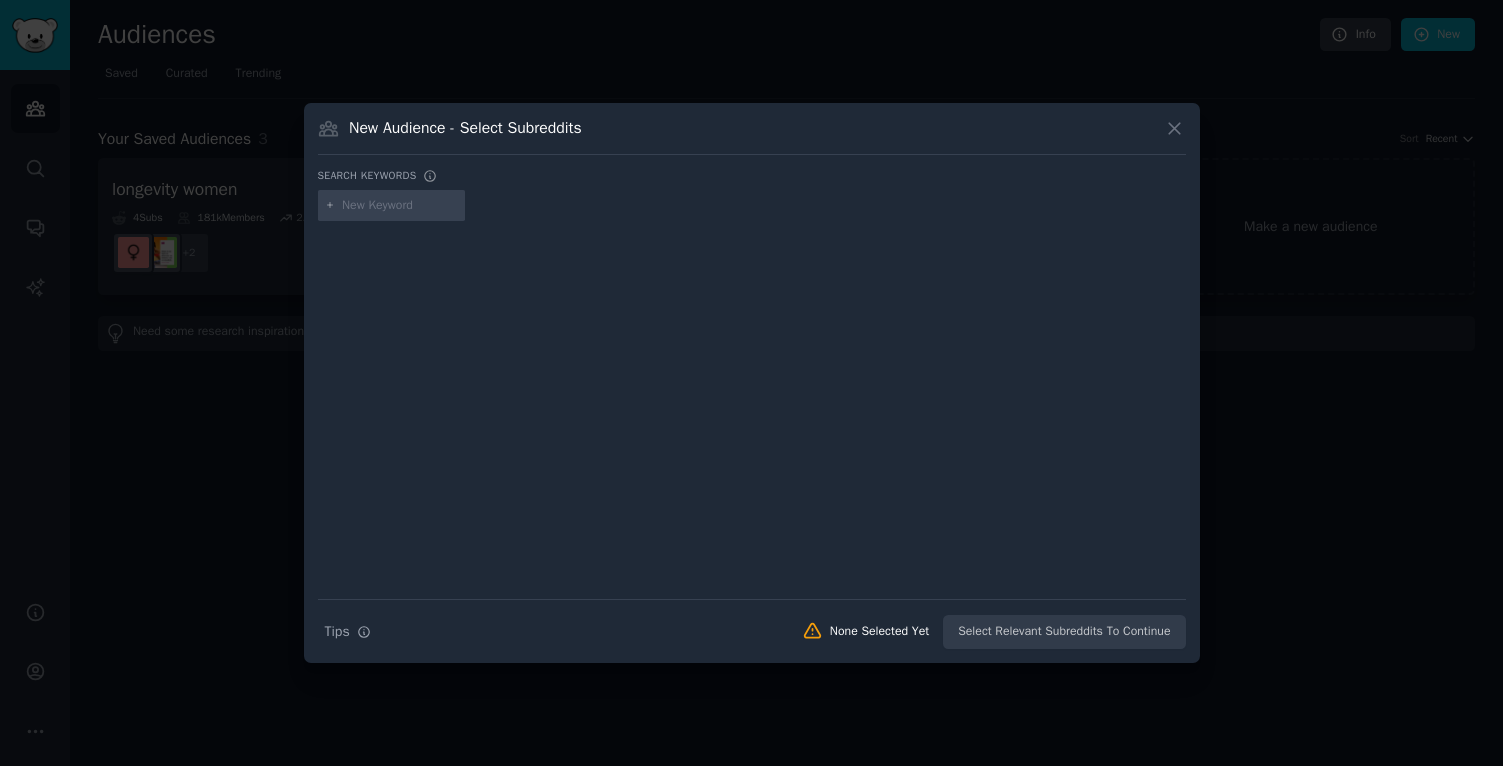 click at bounding box center (400, 206) 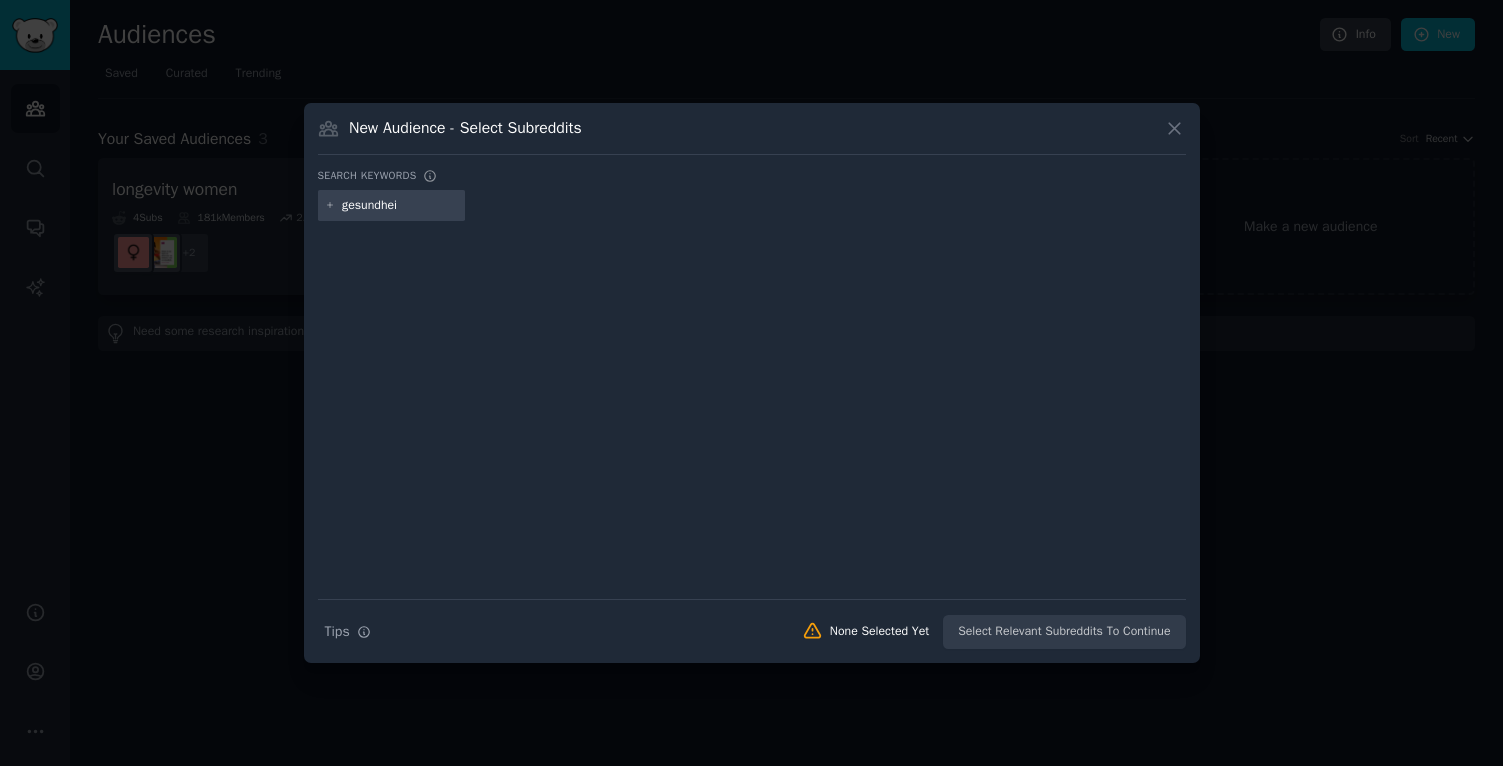 type on "gesundheit" 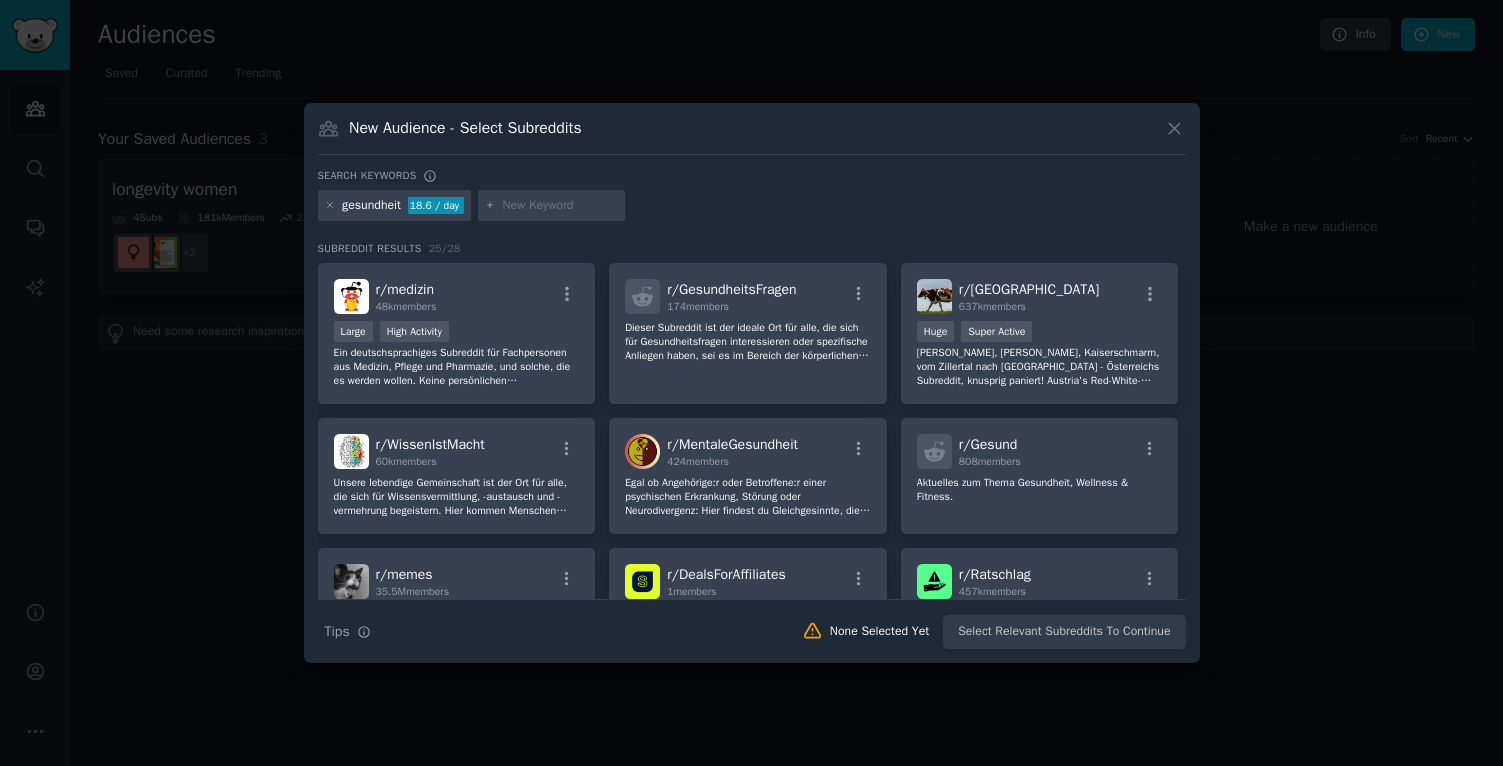 scroll, scrollTop: 0, scrollLeft: 0, axis: both 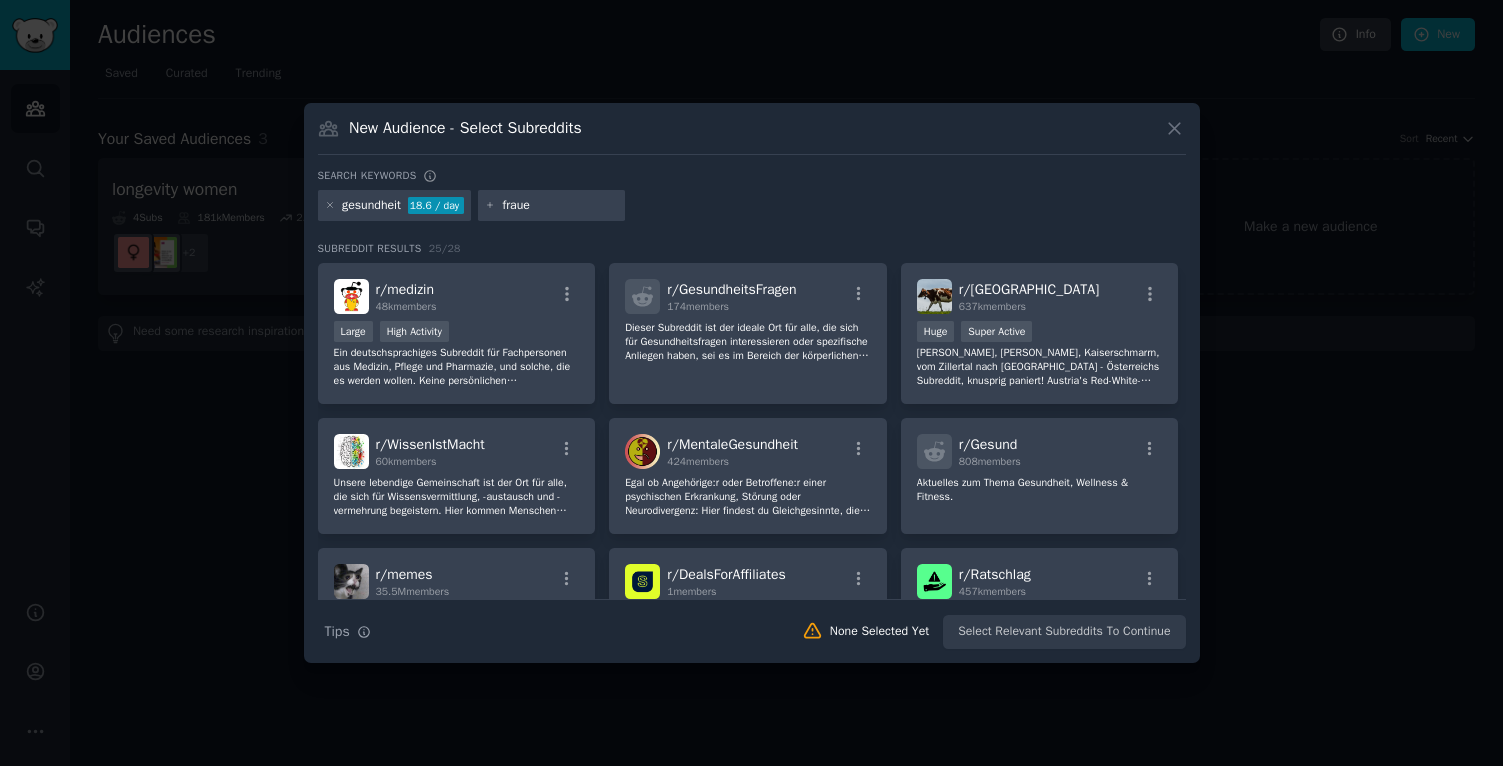 type on "frauen" 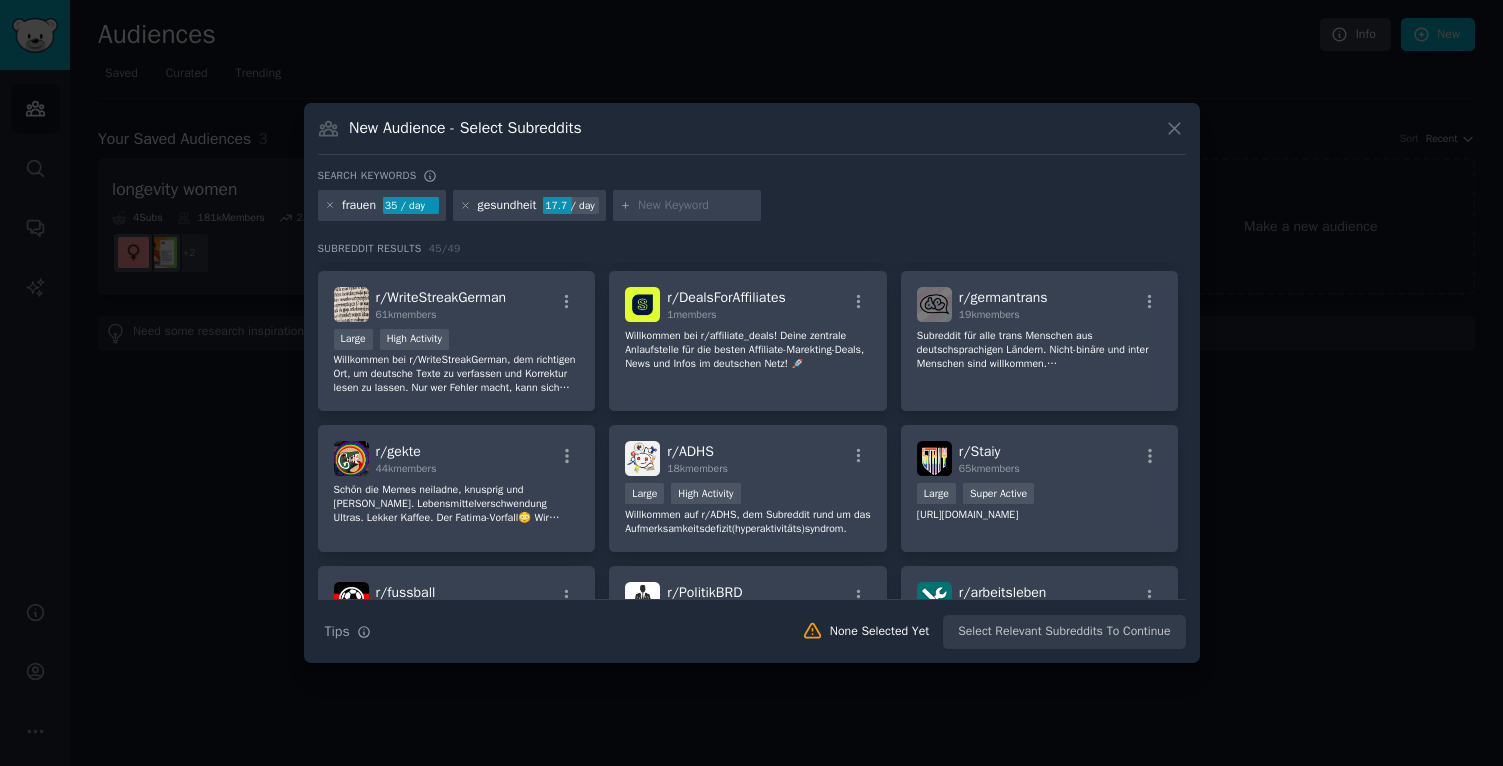 scroll, scrollTop: 1000, scrollLeft: 0, axis: vertical 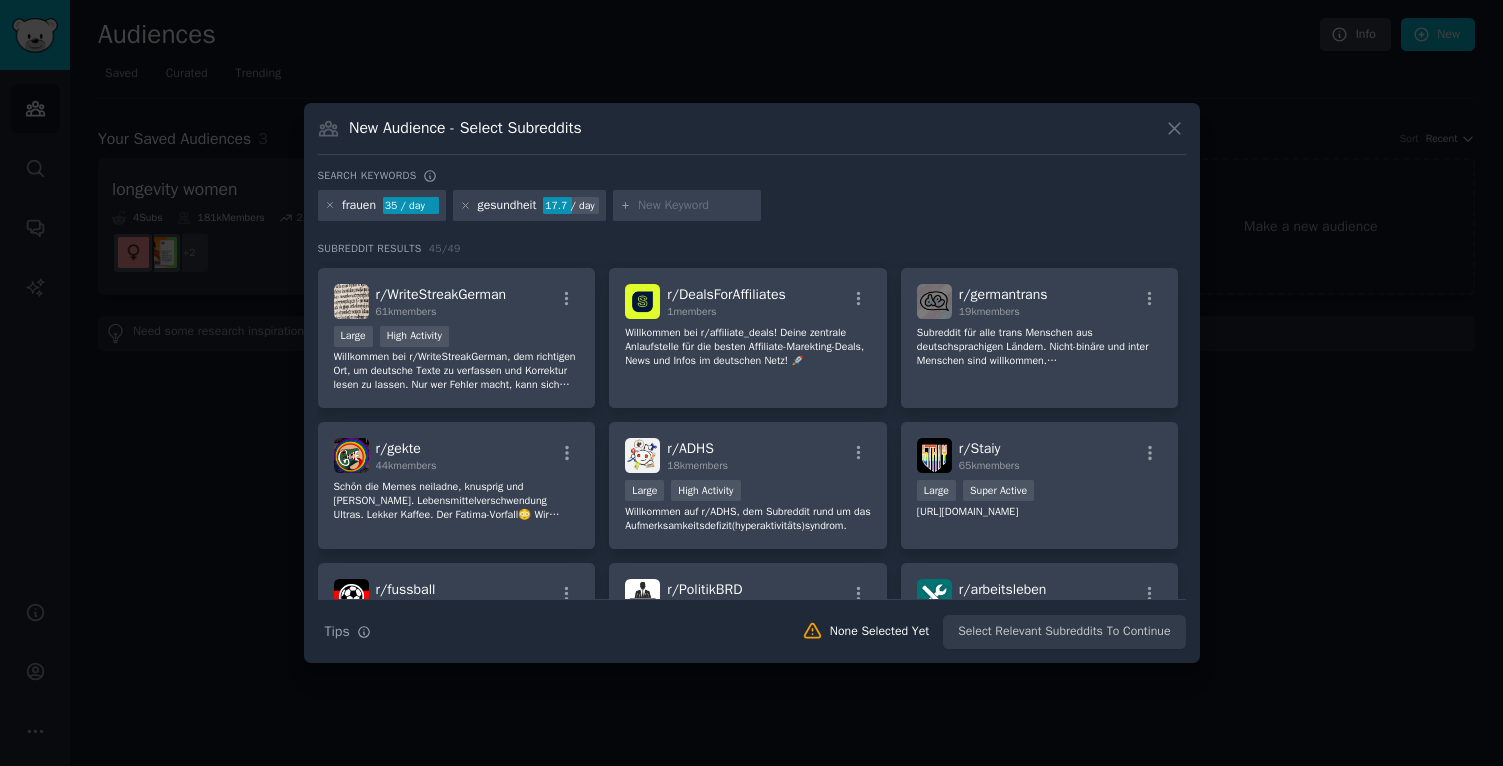 click on "frauen 35 / day" at bounding box center [382, 206] 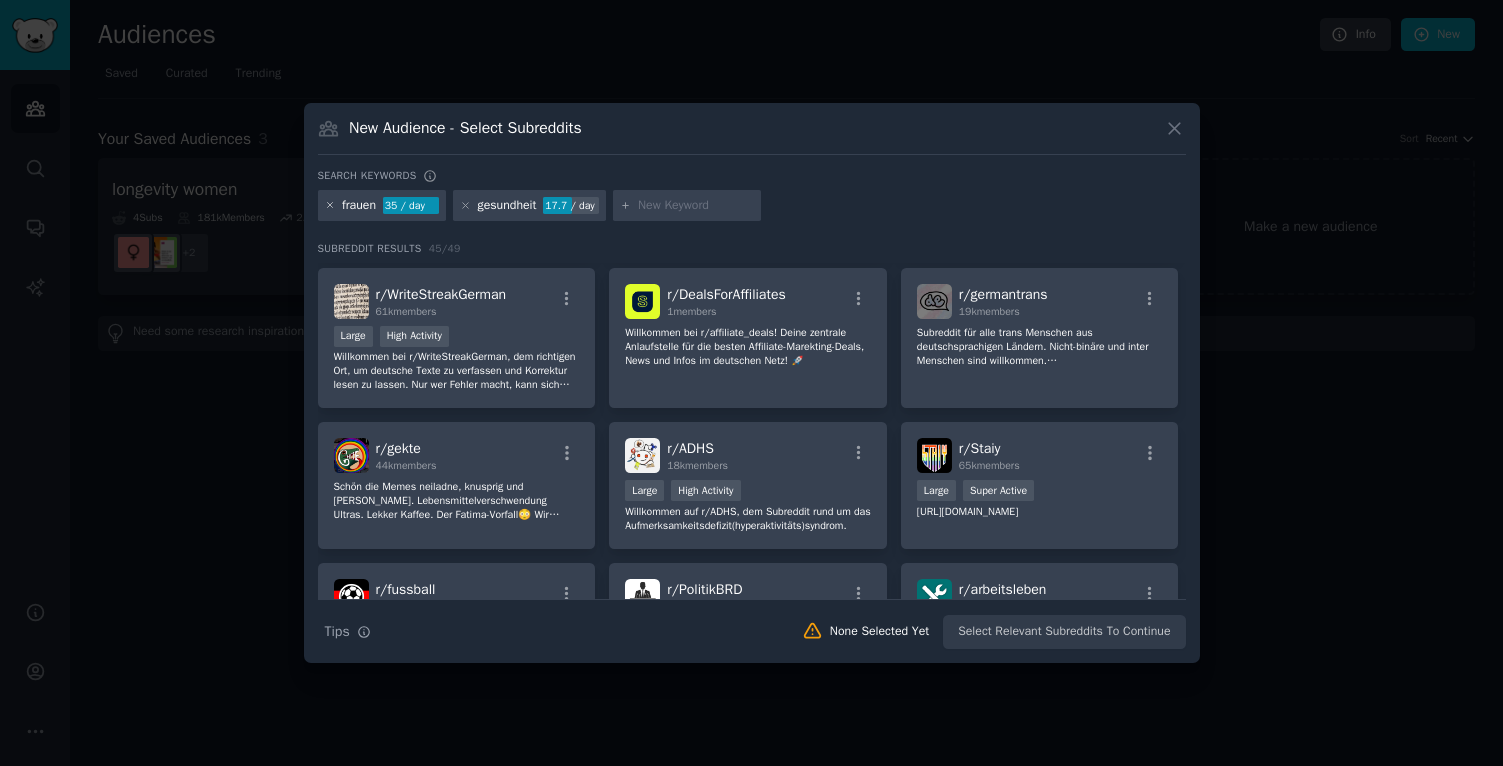 click 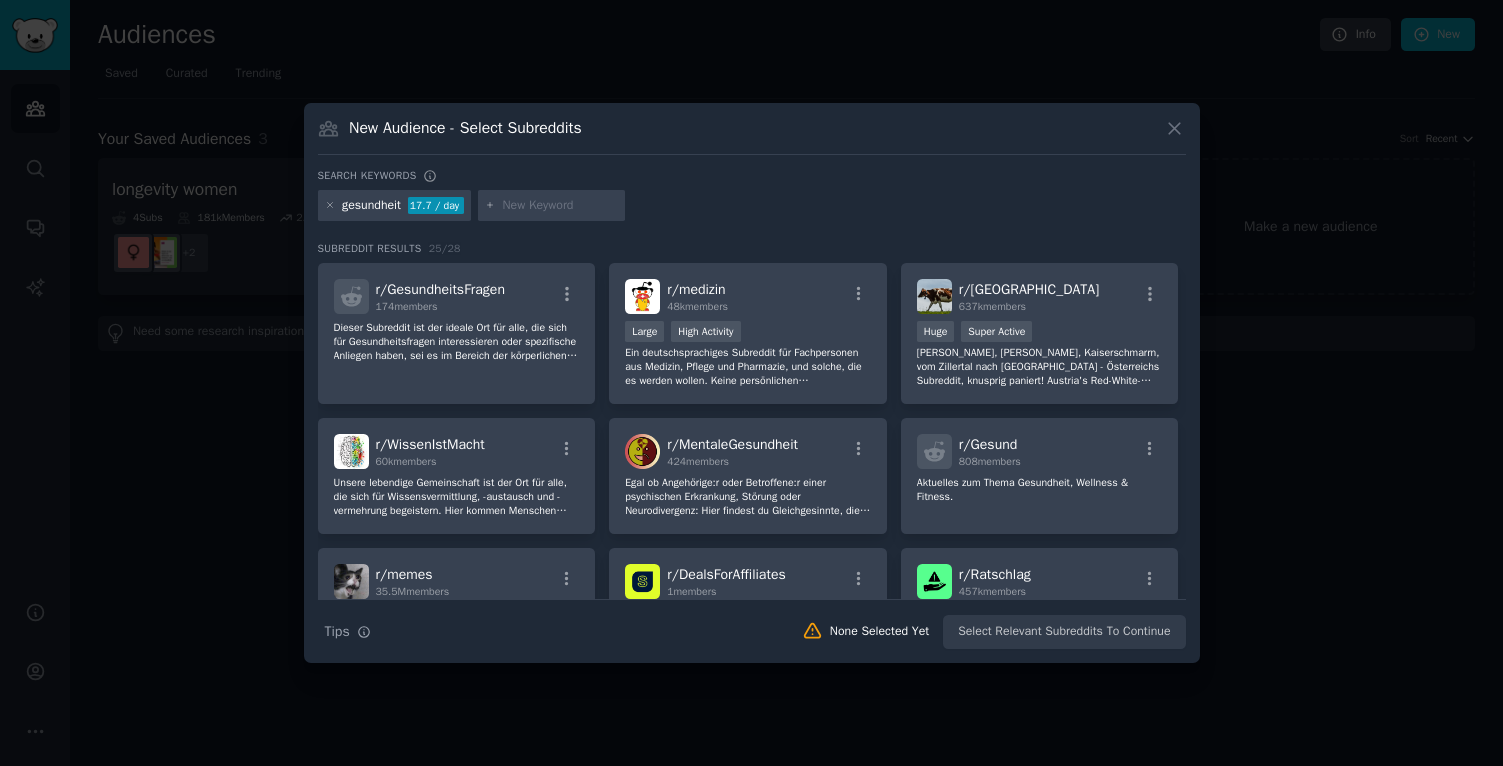 click at bounding box center [560, 206] 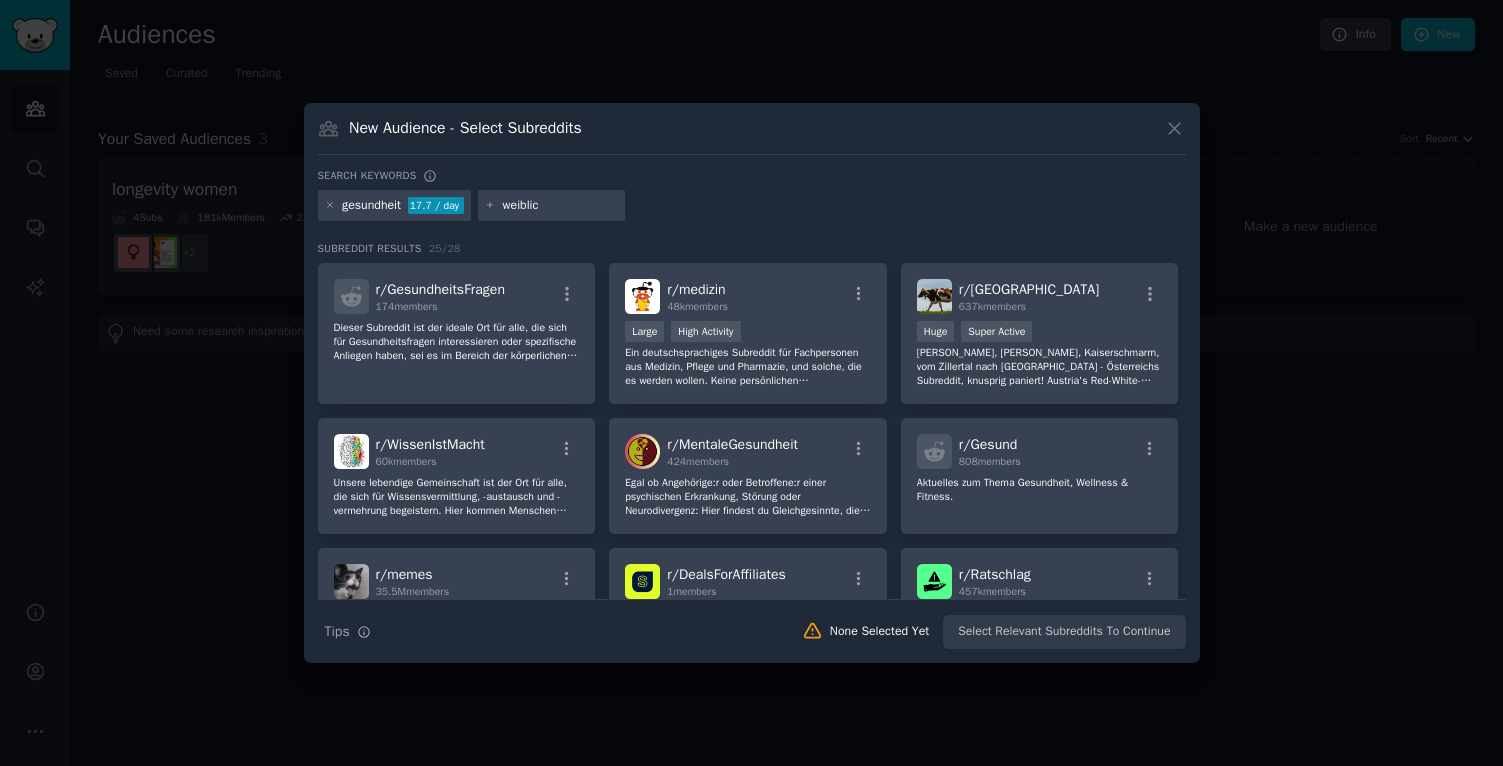 type on "weiblich" 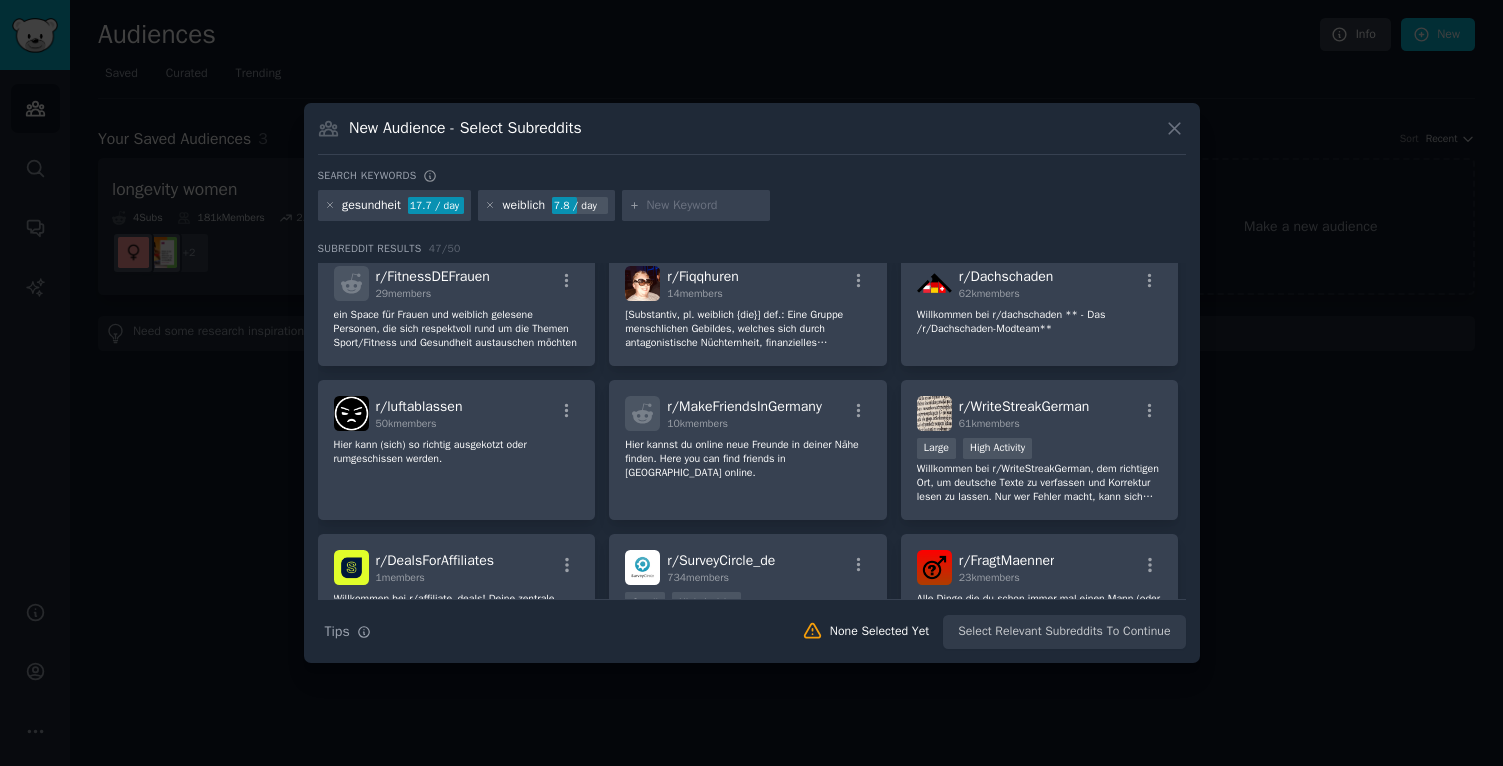 scroll, scrollTop: 678, scrollLeft: 0, axis: vertical 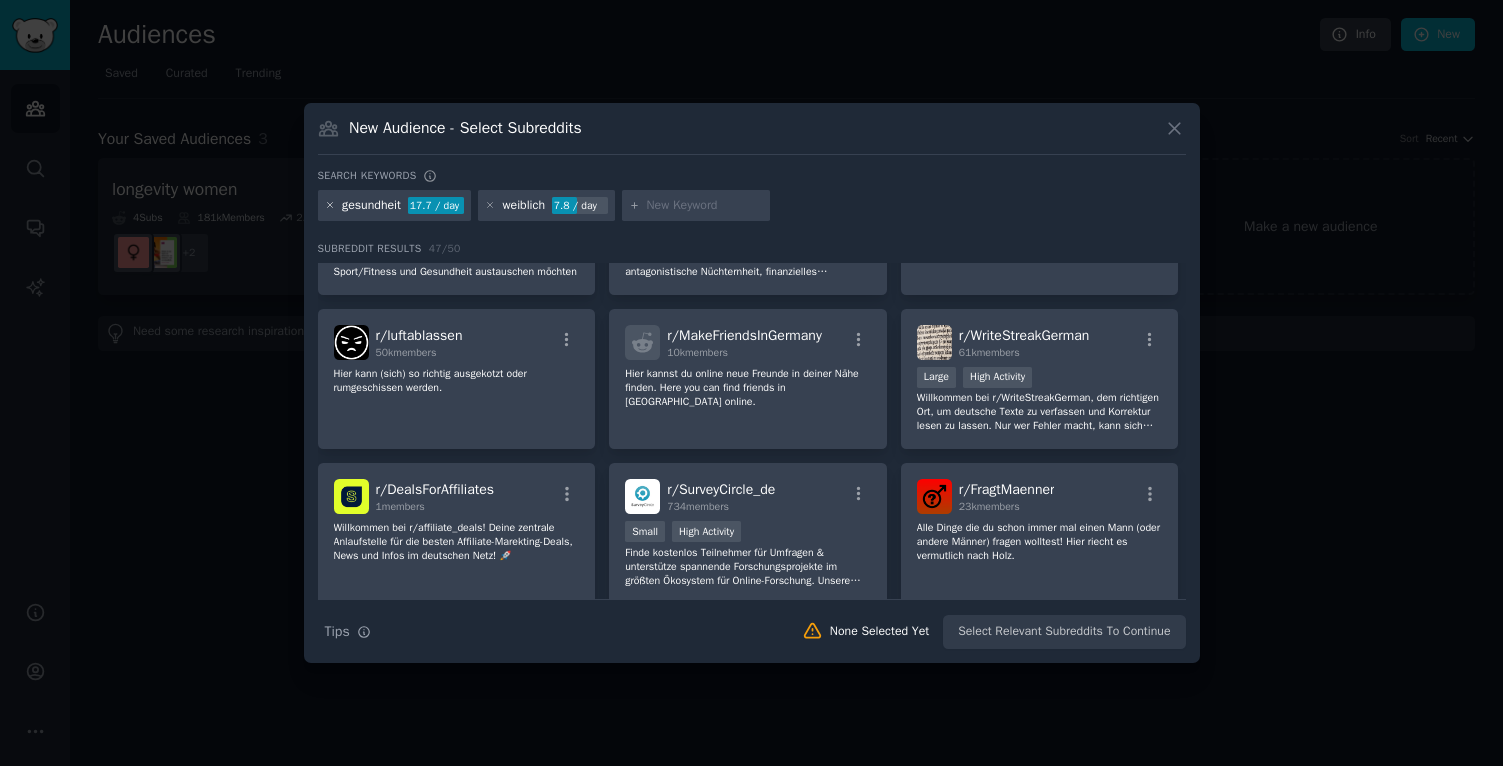 click 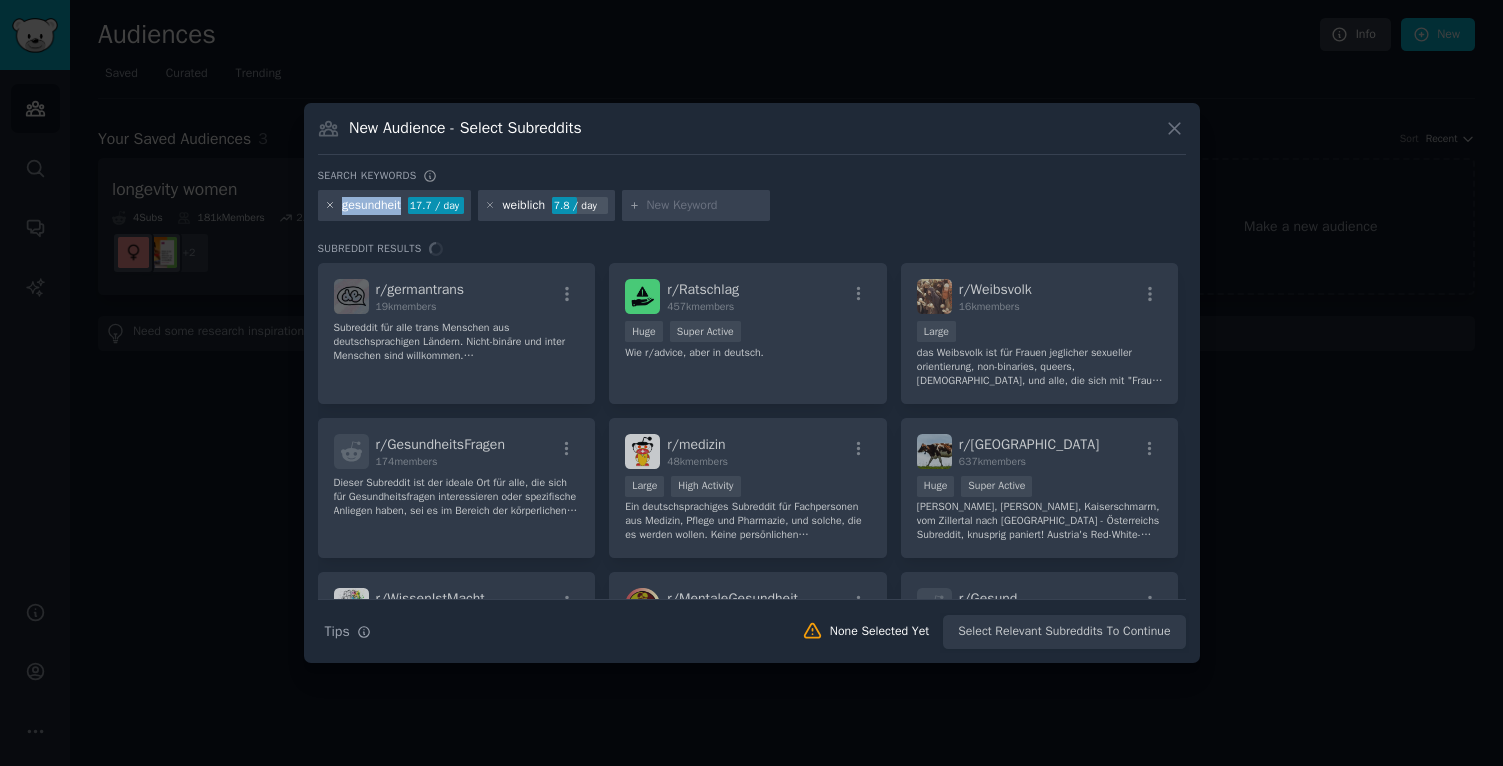 click 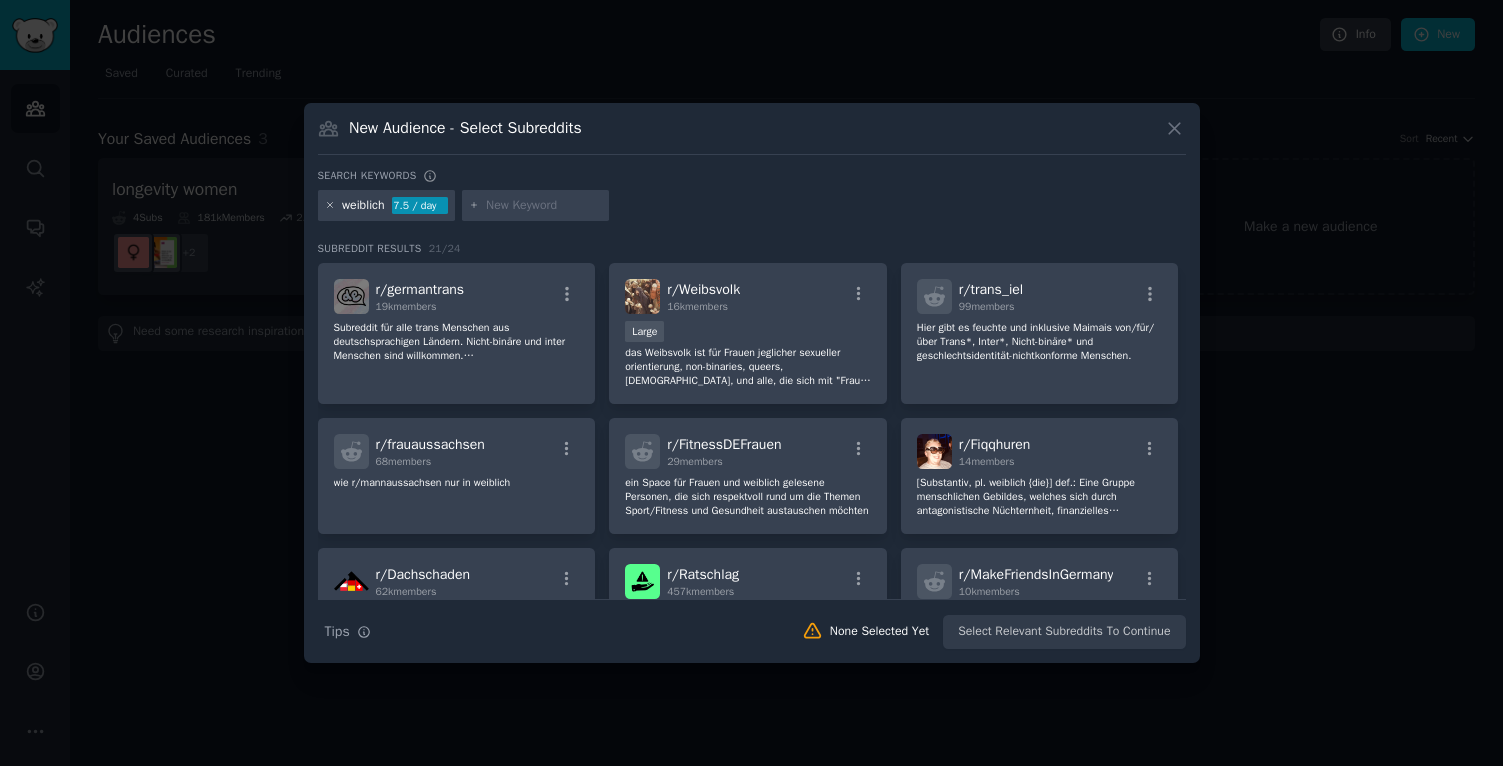 click 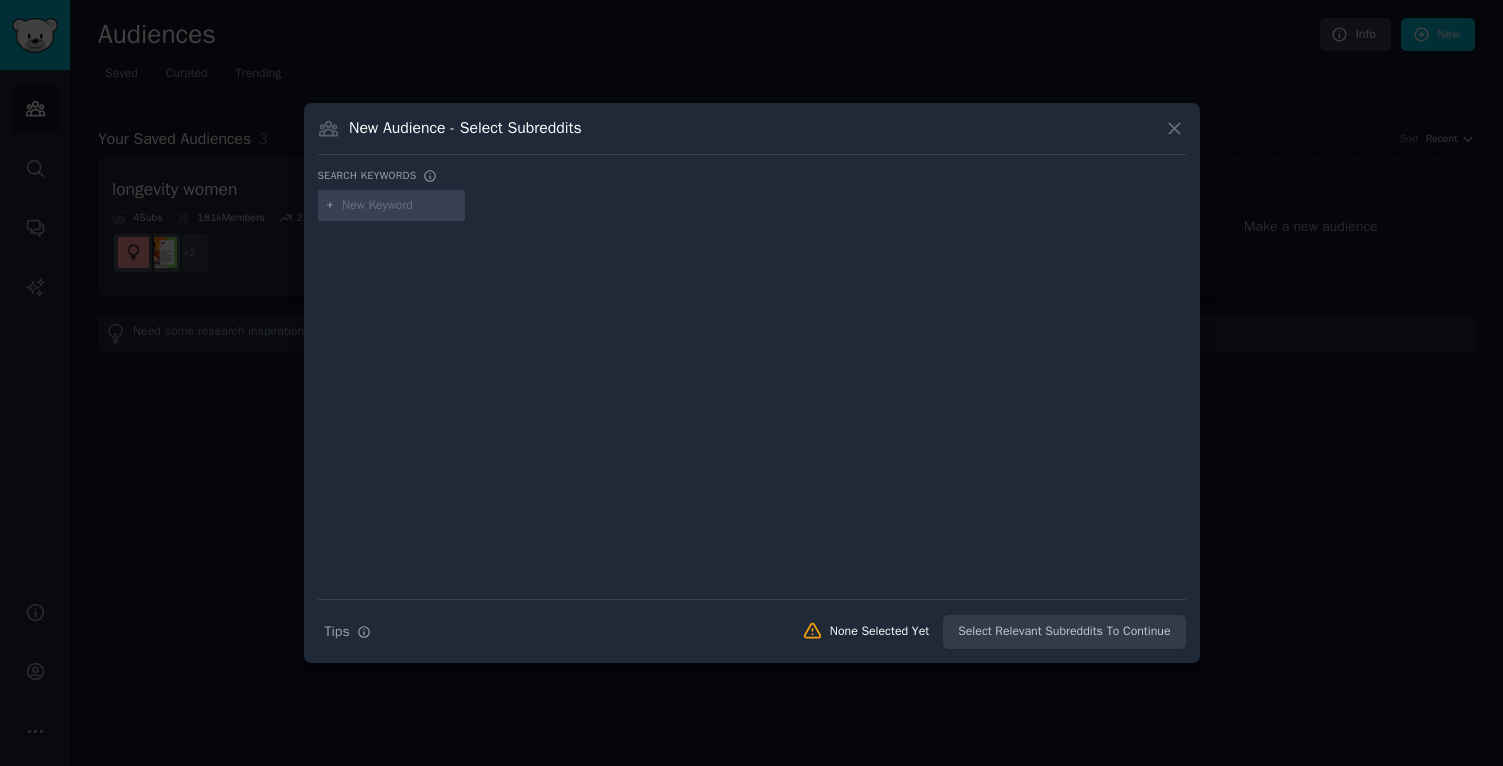 click at bounding box center [400, 206] 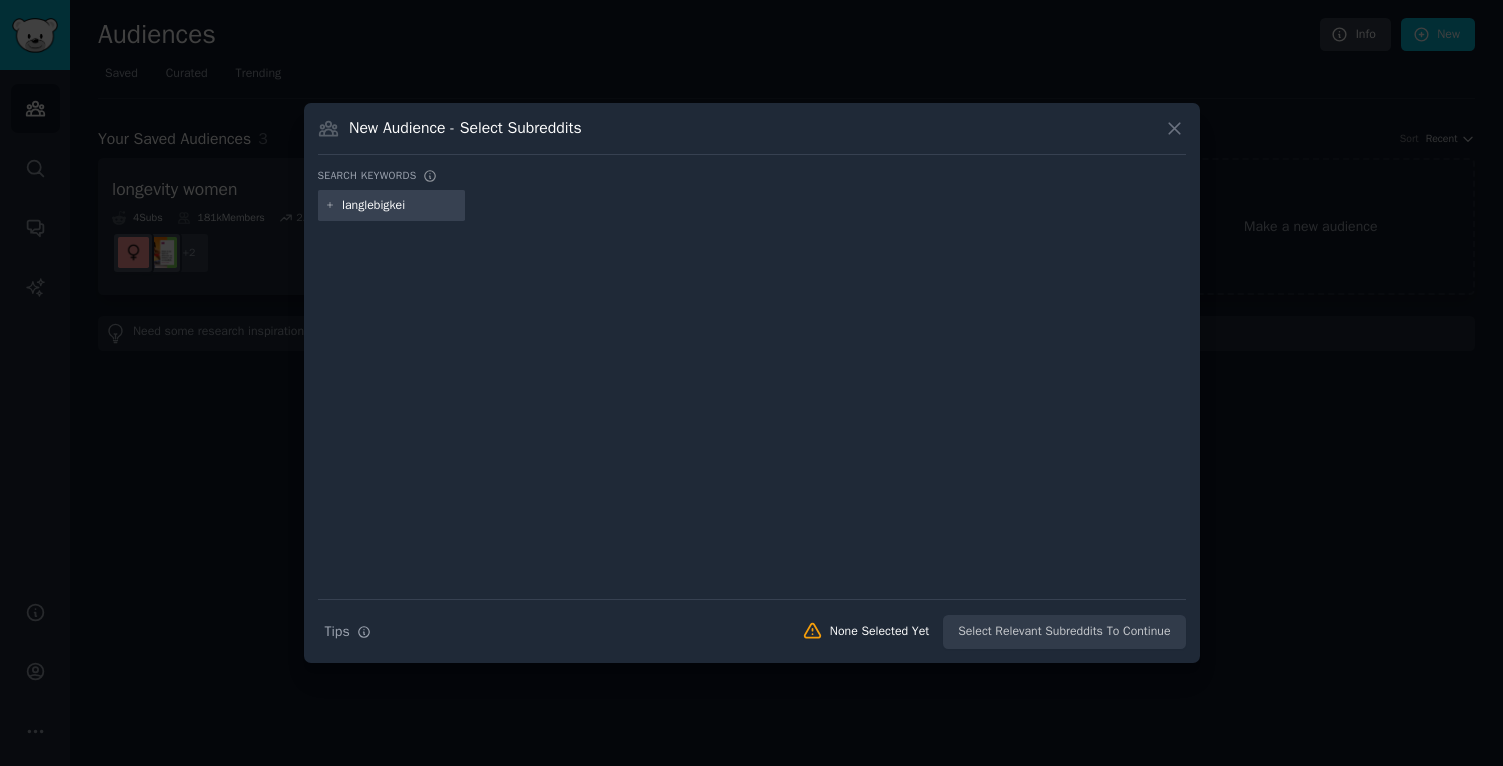 type on "langlebigkeit" 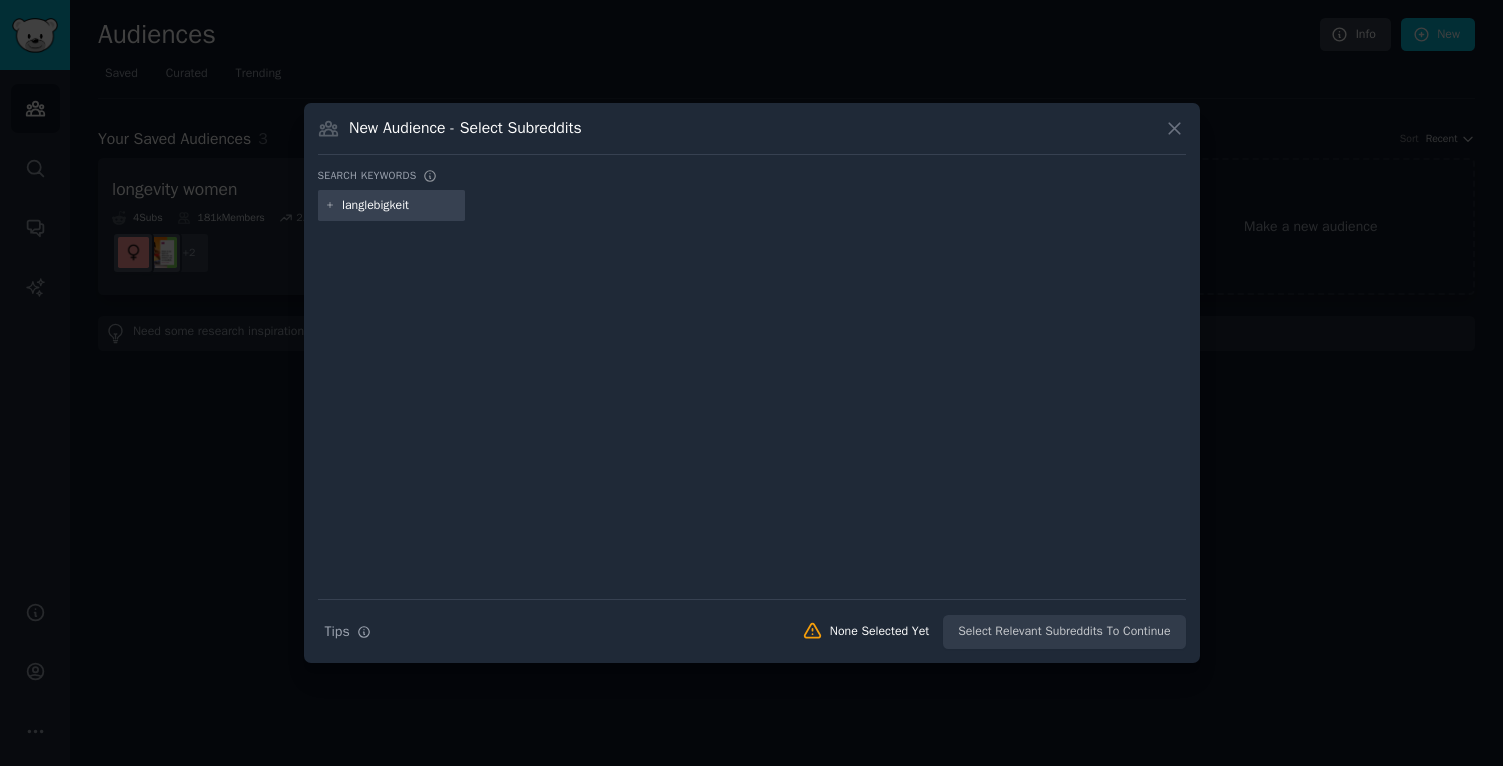 type 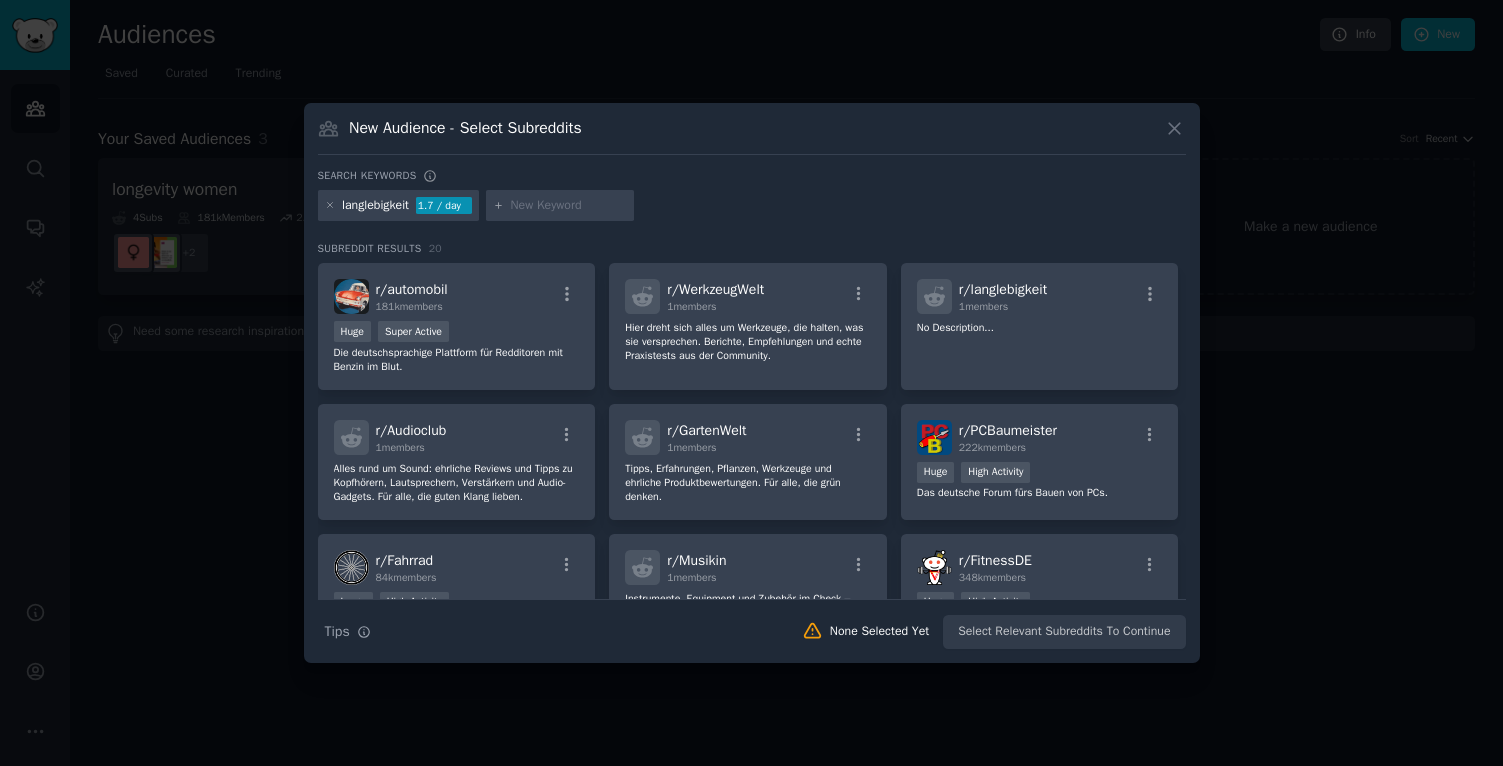 scroll, scrollTop: 0, scrollLeft: 0, axis: both 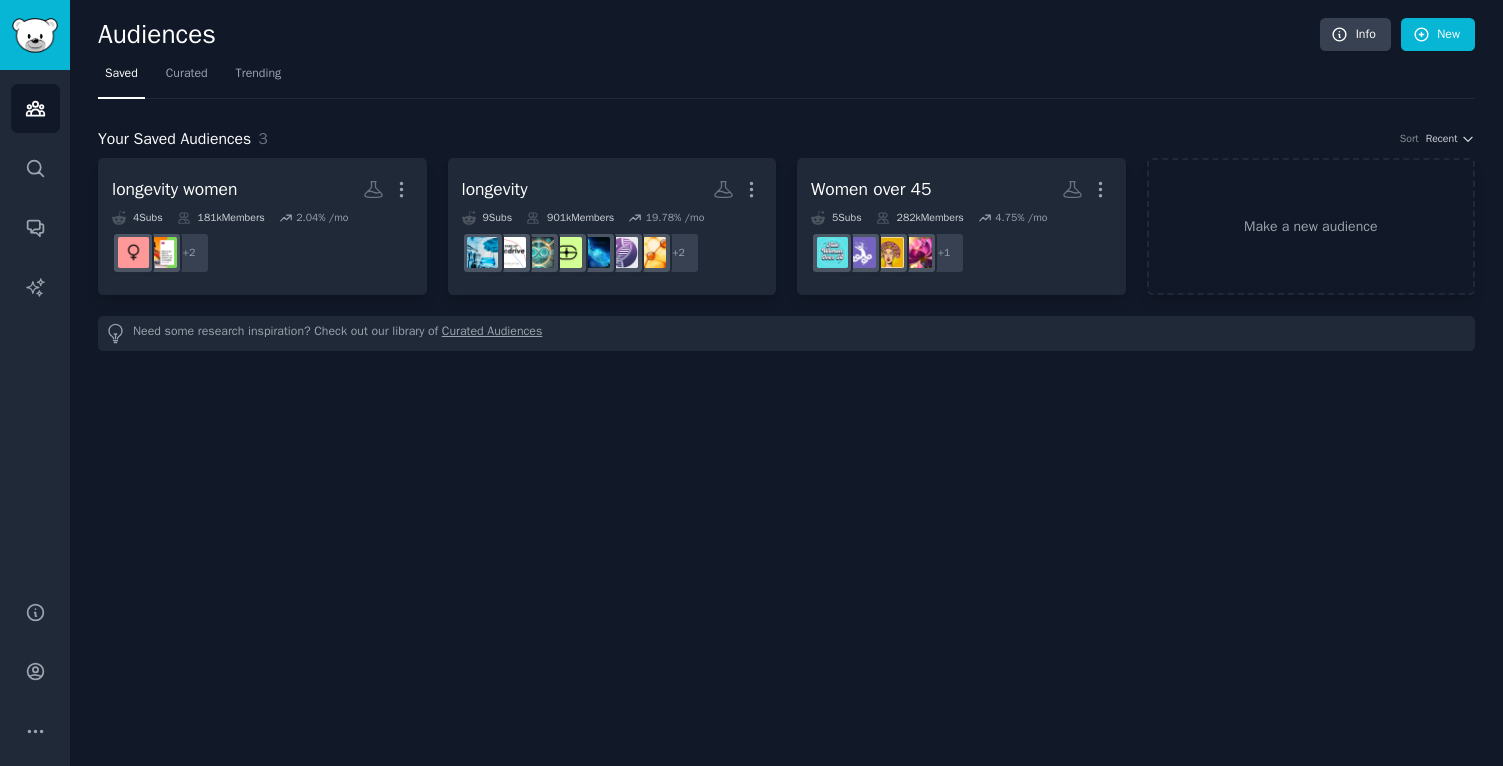 click on "Audiences Info New Saved Curated Trending Your Saved Audiences 3 Sort Recent longevity women More 4  Sub s 181k  Members 2.04 % /mo + 2 longevity More 9  Sub s 901k  Members 19.78 % /mo + 2 Women over 45 Custom Audience More 5  Sub s 282k  Members 4.75 % /mo + 1 Make a new audience Need some research inspiration? Check out our library of  Curated Audiences" 